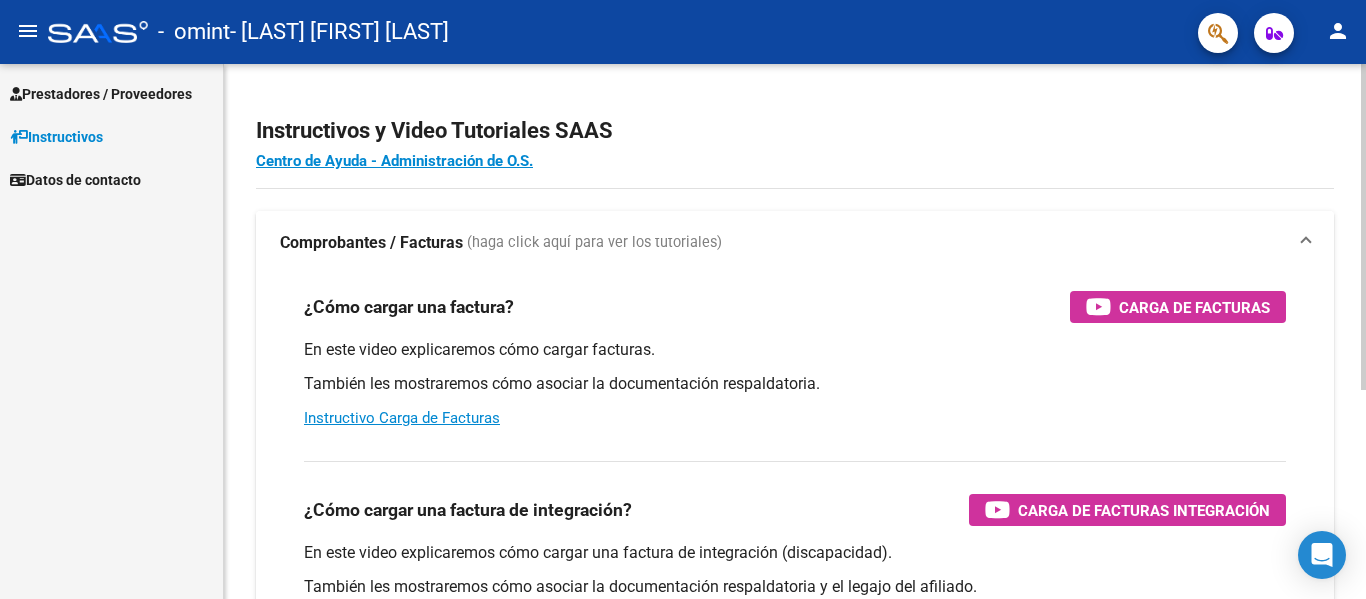 scroll, scrollTop: 0, scrollLeft: 0, axis: both 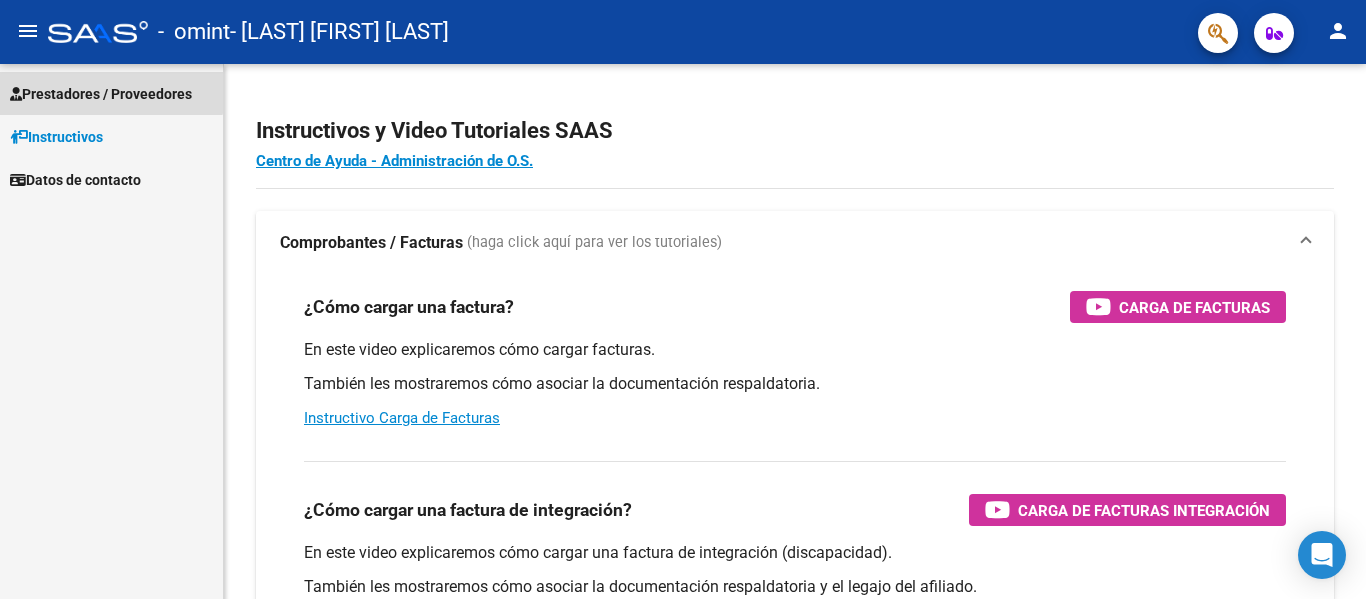 click on "Prestadores / Proveedores" at bounding box center [101, 94] 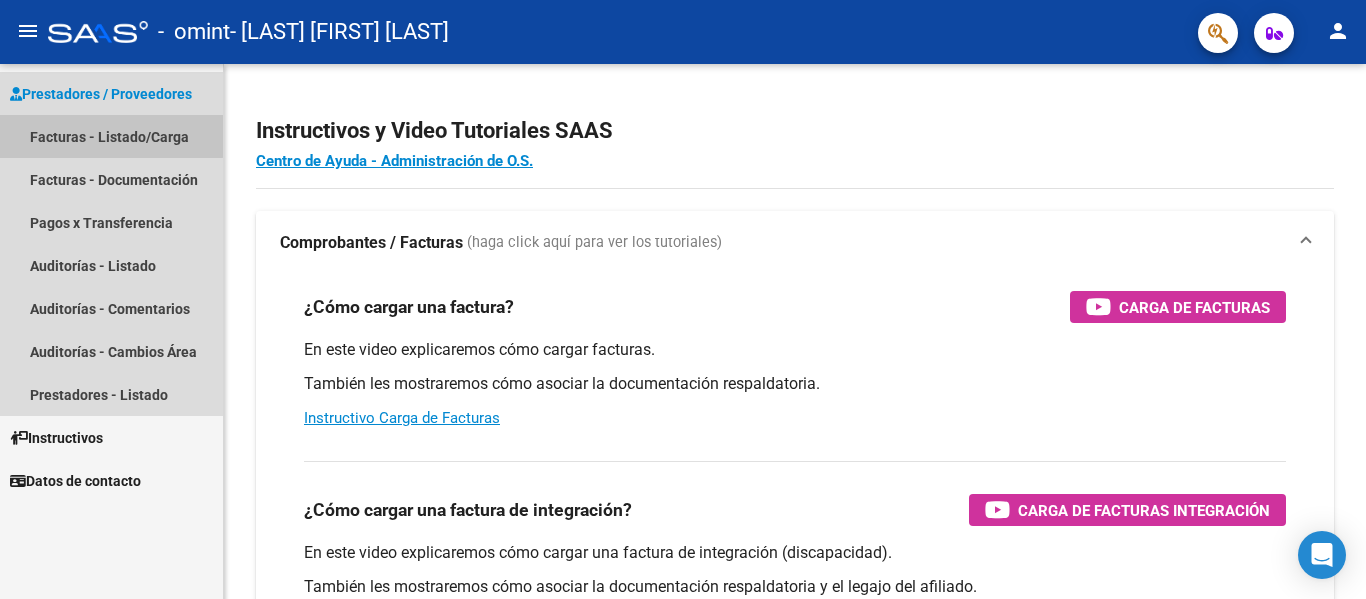 click on "Facturas - Listado/Carga" at bounding box center (111, 136) 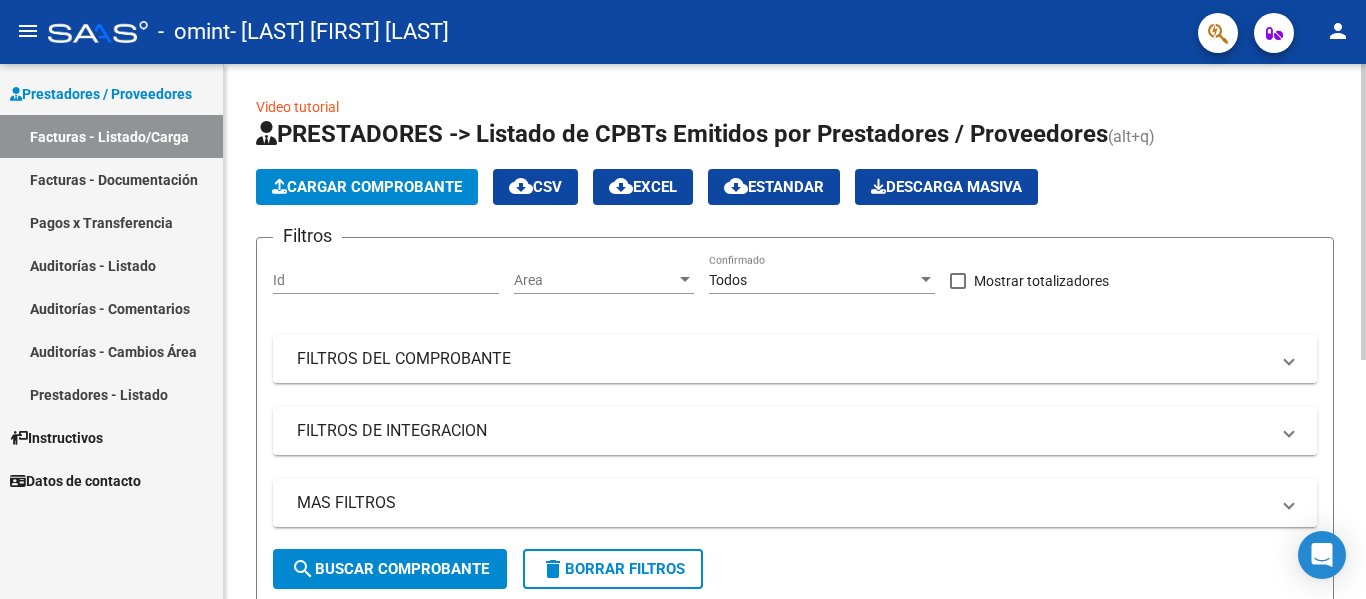 click on "Id" at bounding box center (386, 280) 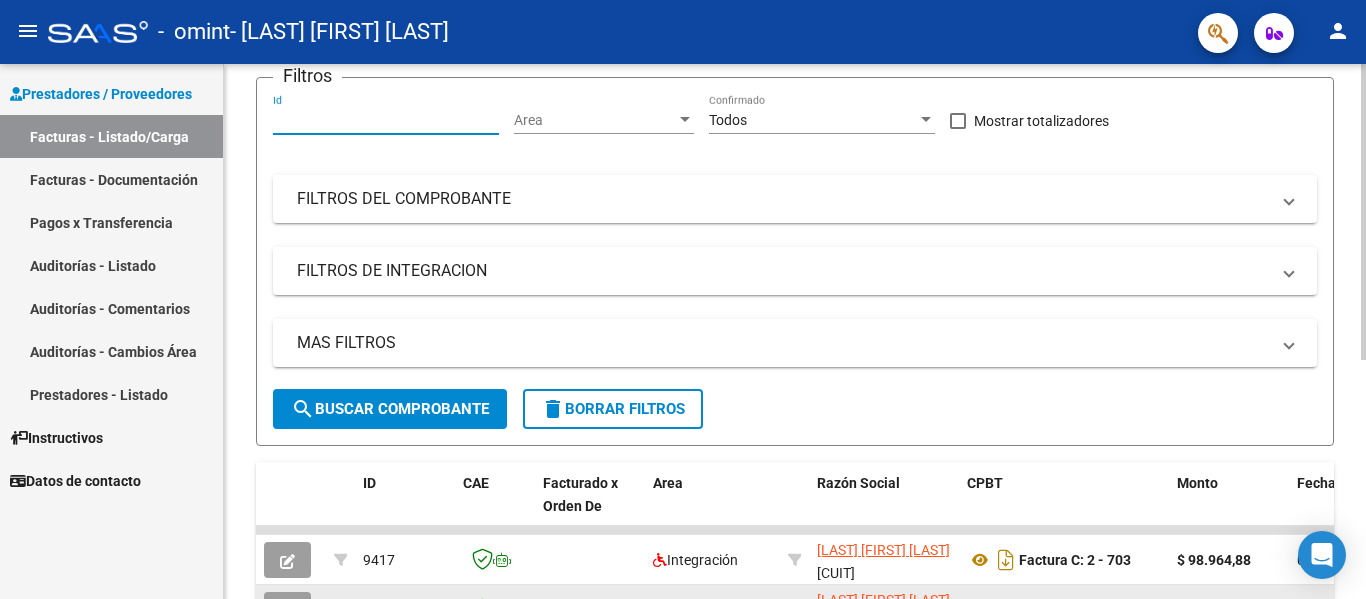 scroll, scrollTop: 100, scrollLeft: 0, axis: vertical 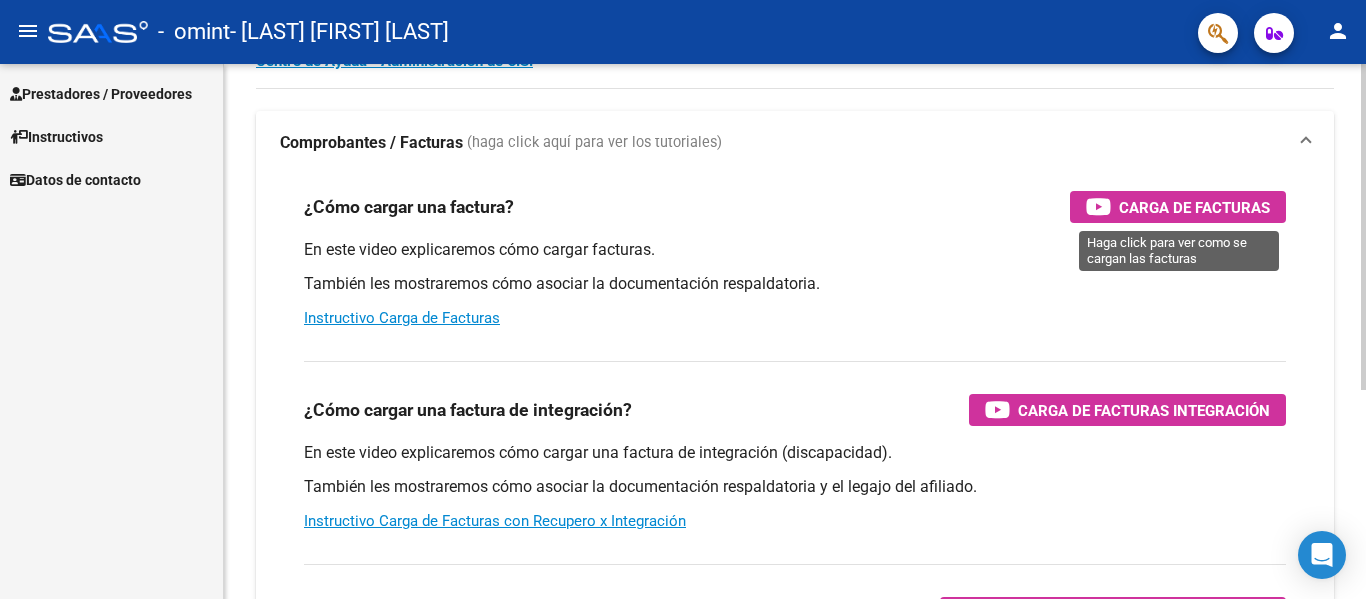click on "Carga de Facturas" at bounding box center [1194, 207] 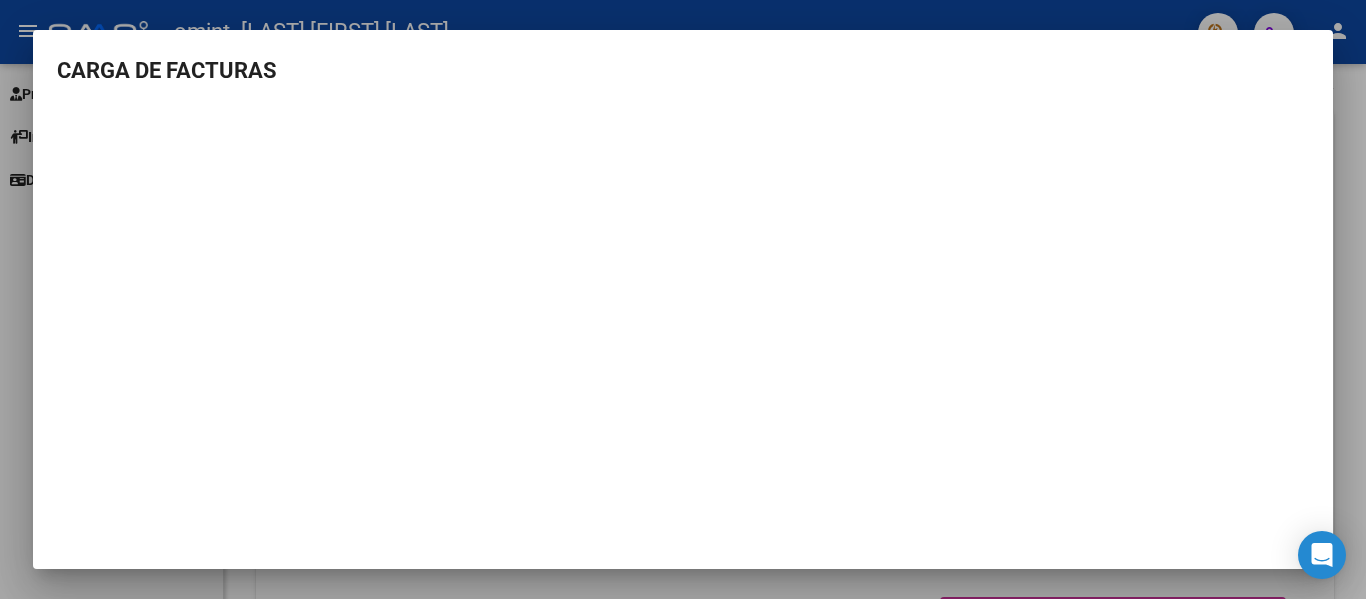 scroll, scrollTop: 9, scrollLeft: 0, axis: vertical 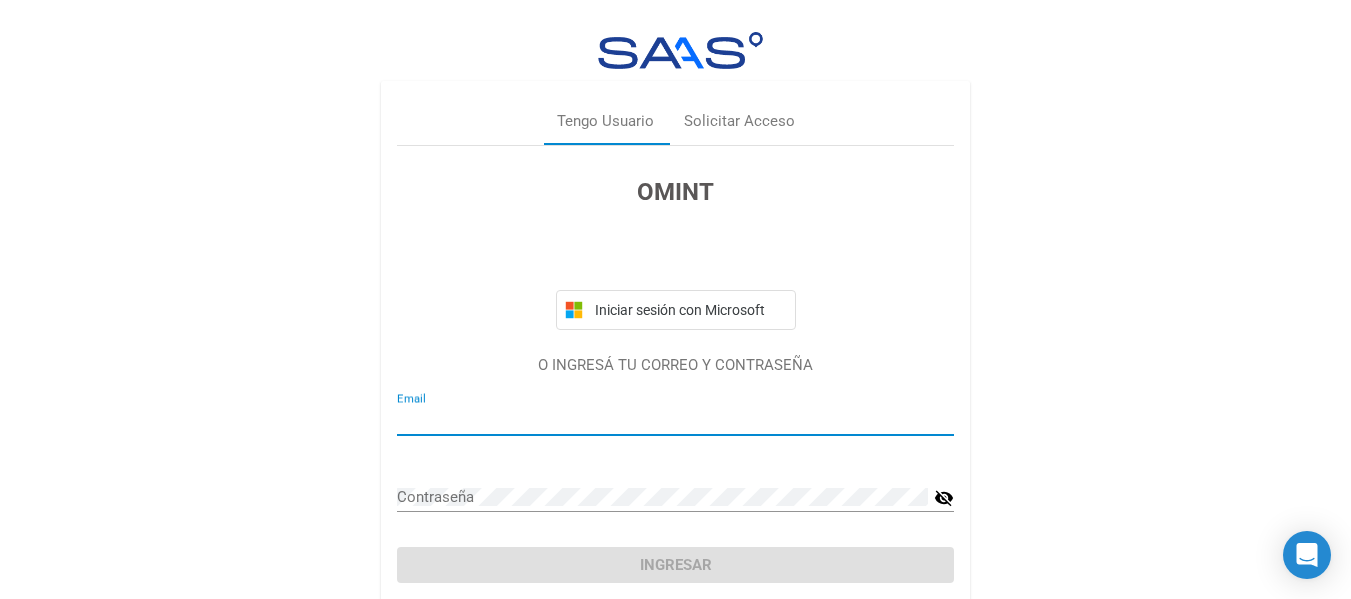 type on "[EMAIL]" 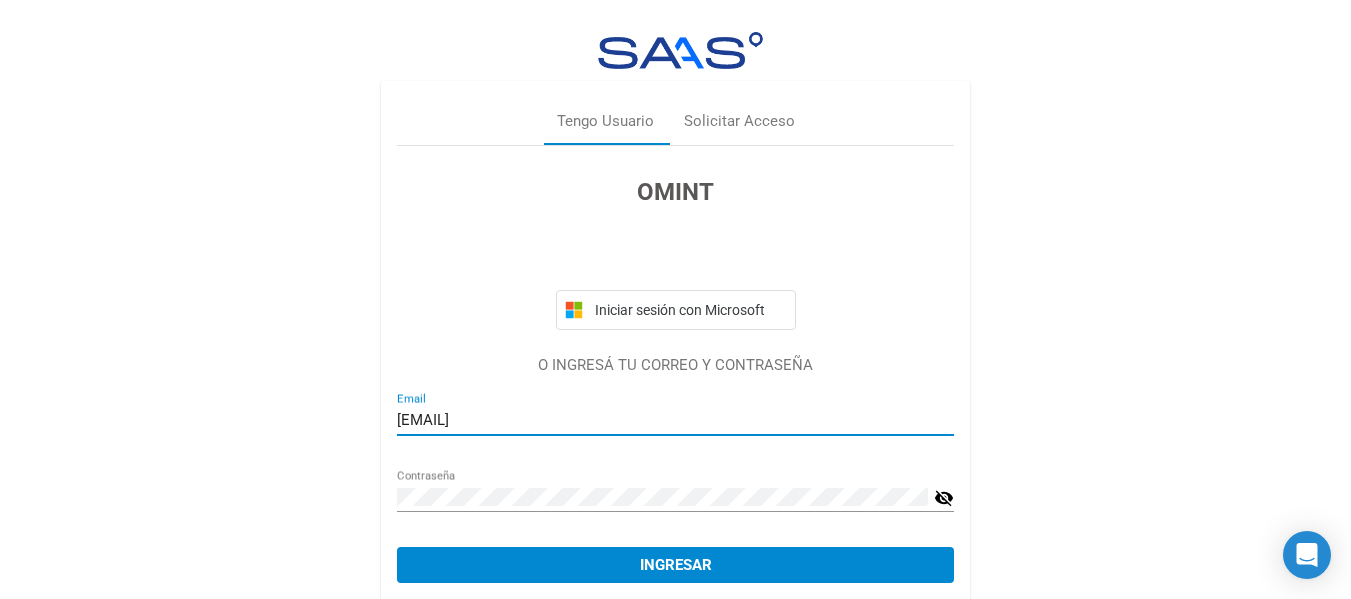 click on "Ingresar" at bounding box center (676, 565) 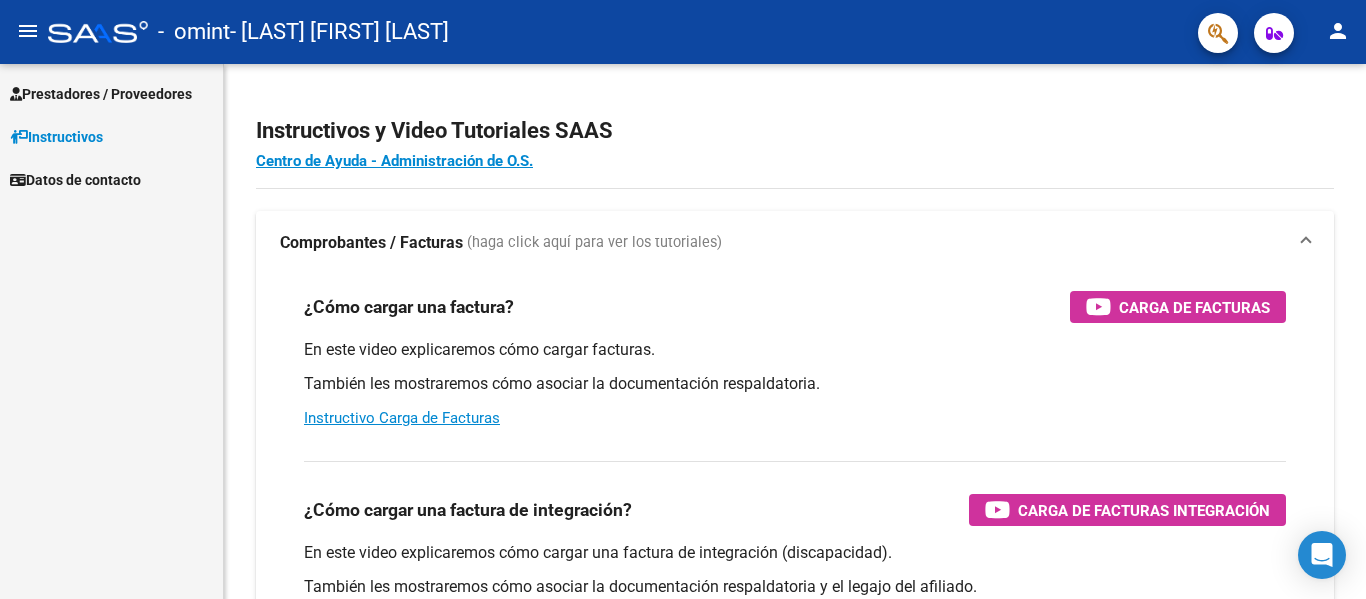 click on "Prestadores / Proveedores" at bounding box center [101, 94] 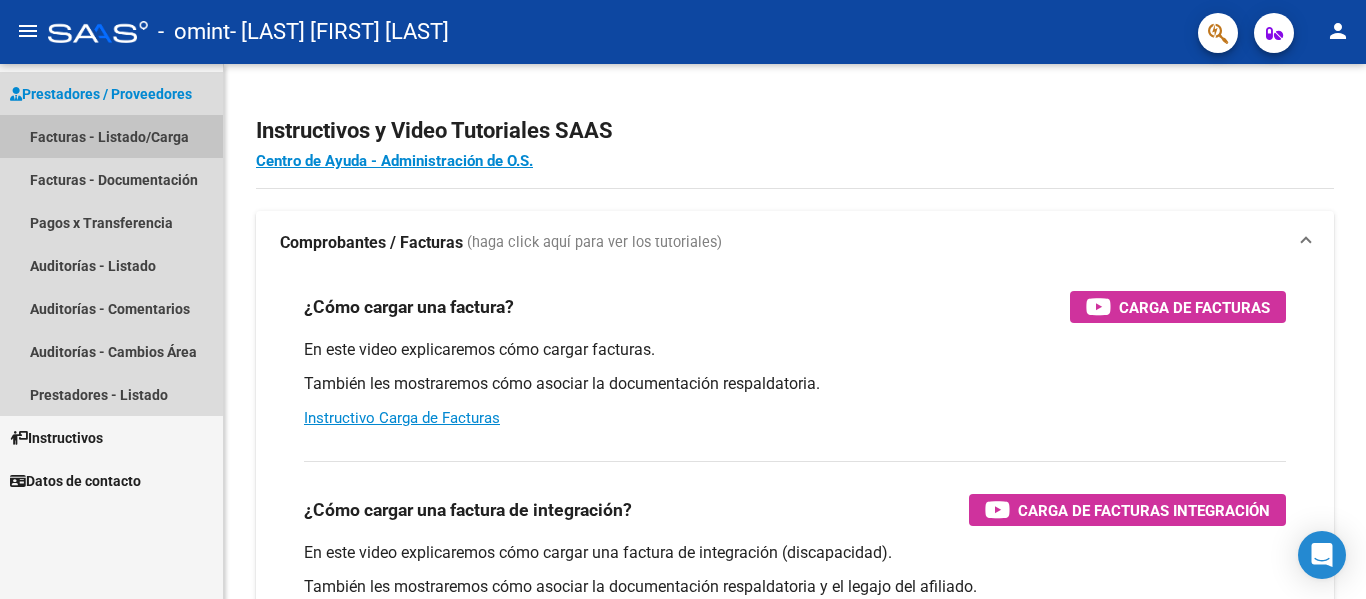 click on "Facturas - Listado/Carga" at bounding box center [111, 136] 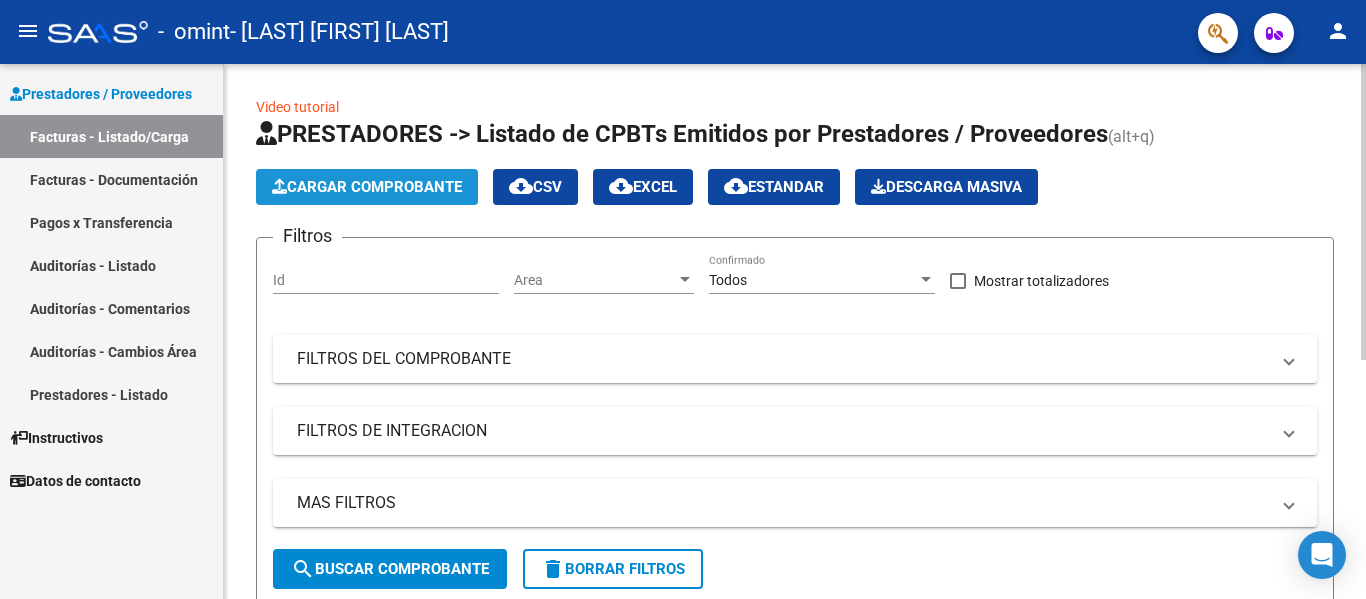 click on "Cargar Comprobante" 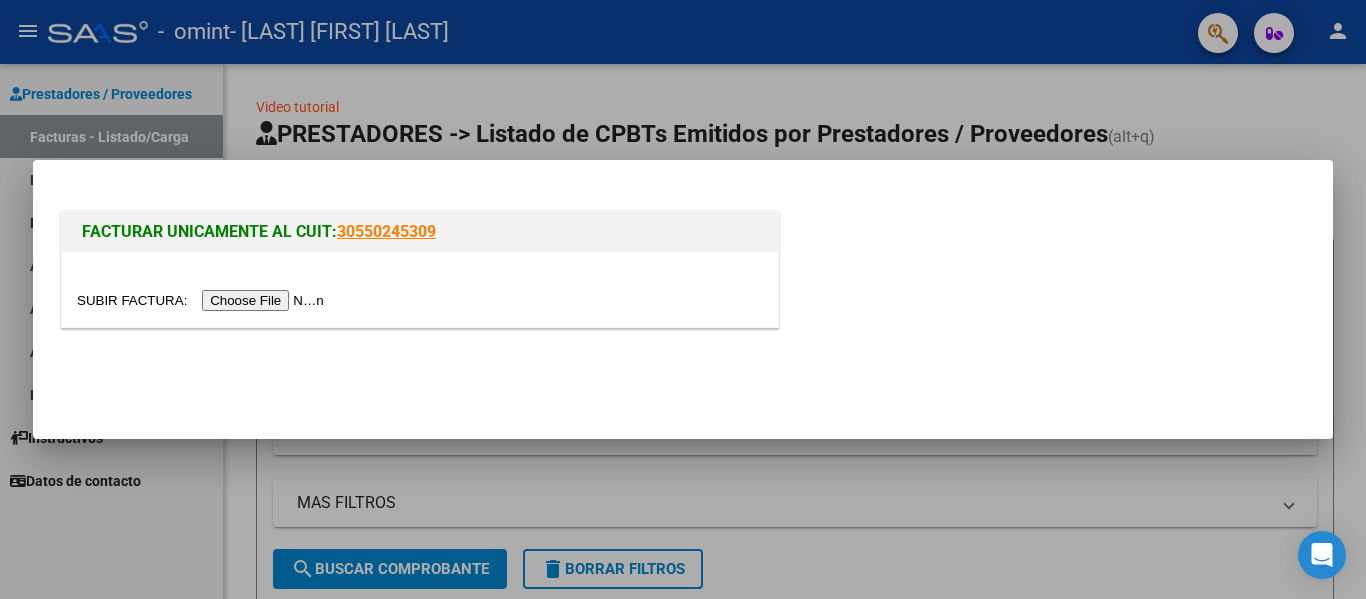 click at bounding box center (203, 300) 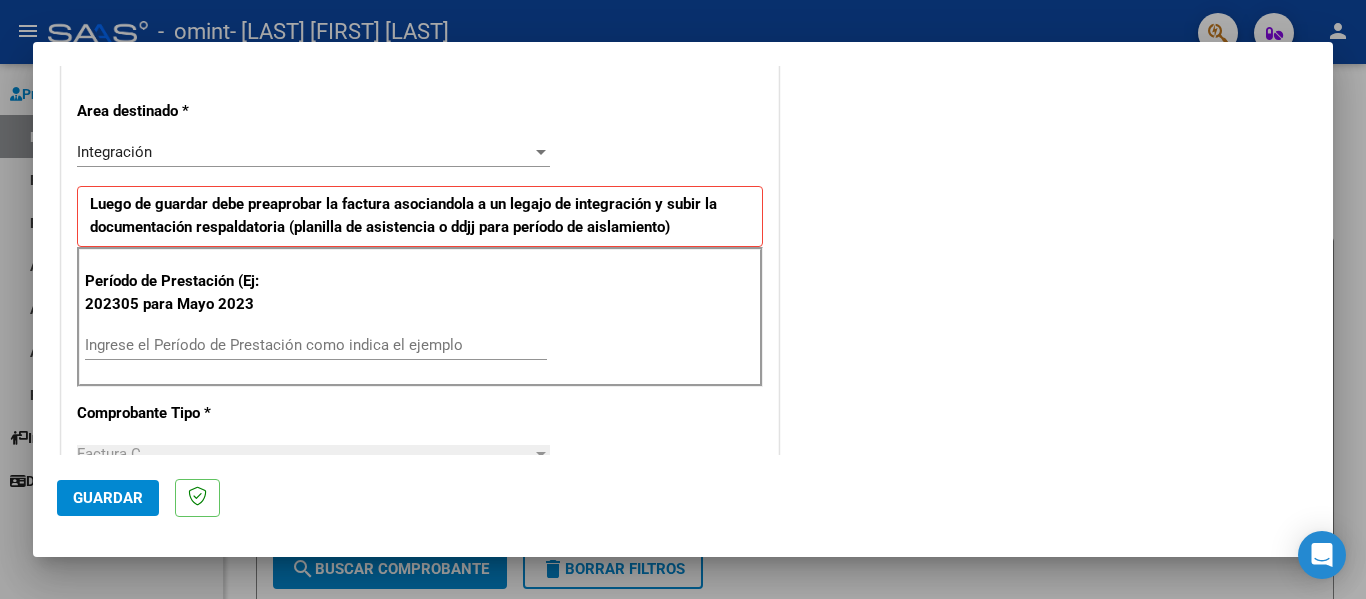 scroll, scrollTop: 500, scrollLeft: 0, axis: vertical 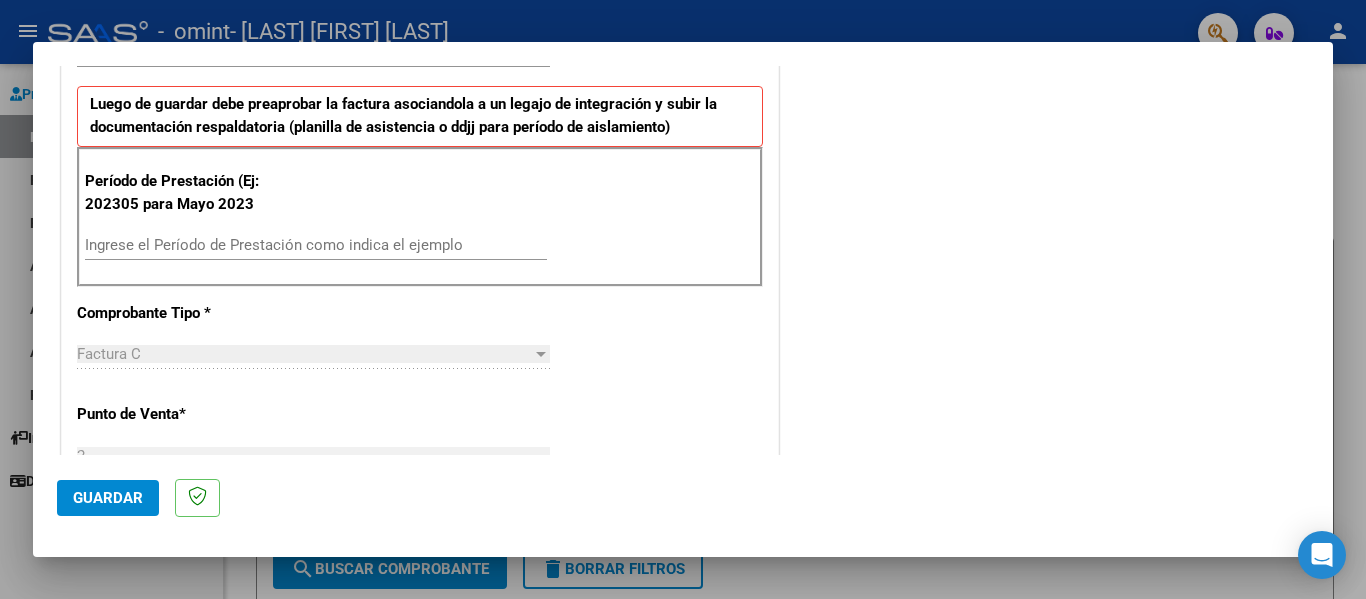 click on "Ingrese el Período de Prestación como indica el ejemplo" at bounding box center [316, 245] 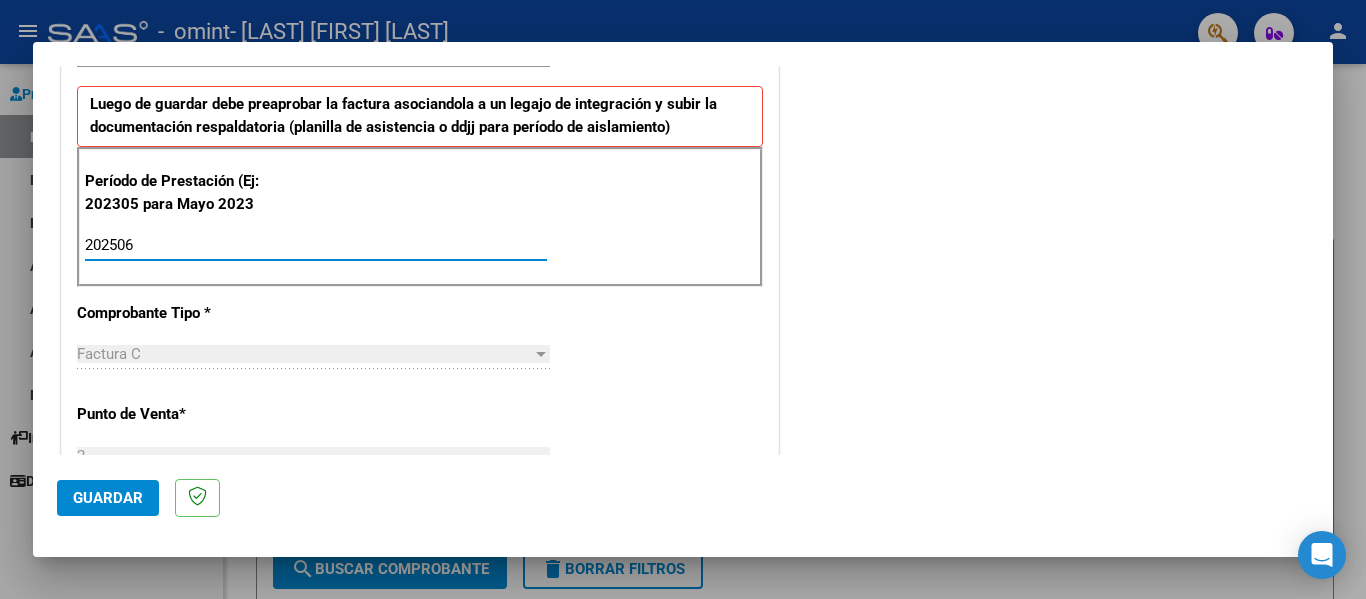 type on "202506" 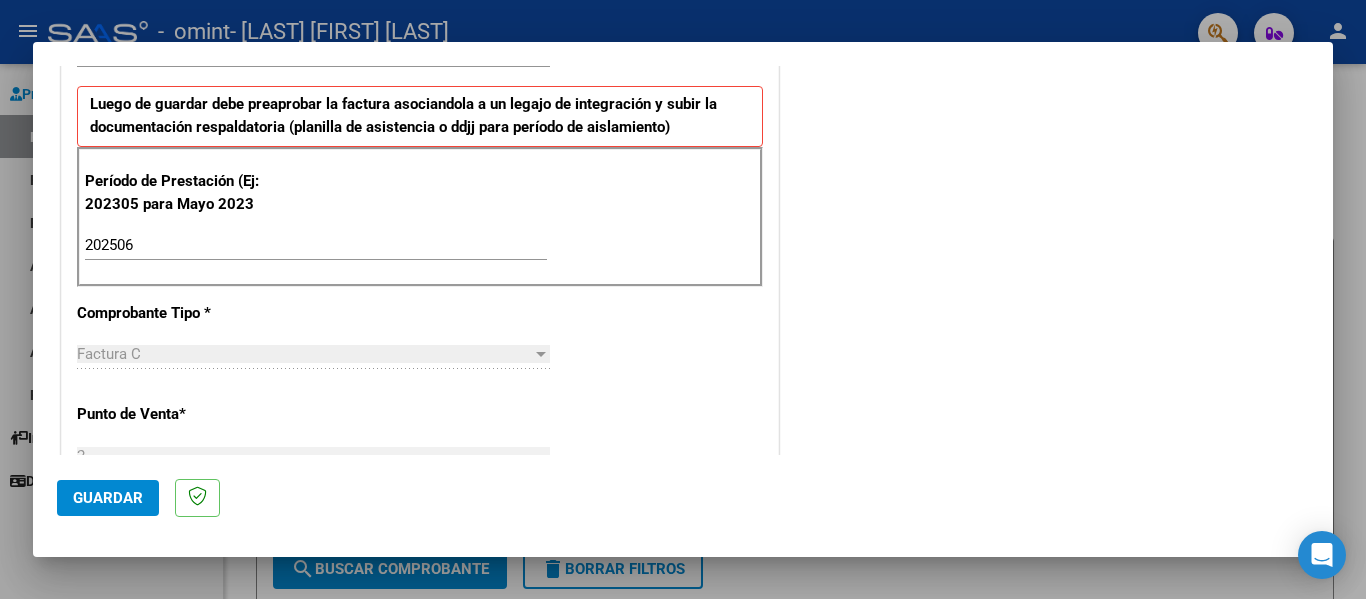 scroll, scrollTop: 600, scrollLeft: 0, axis: vertical 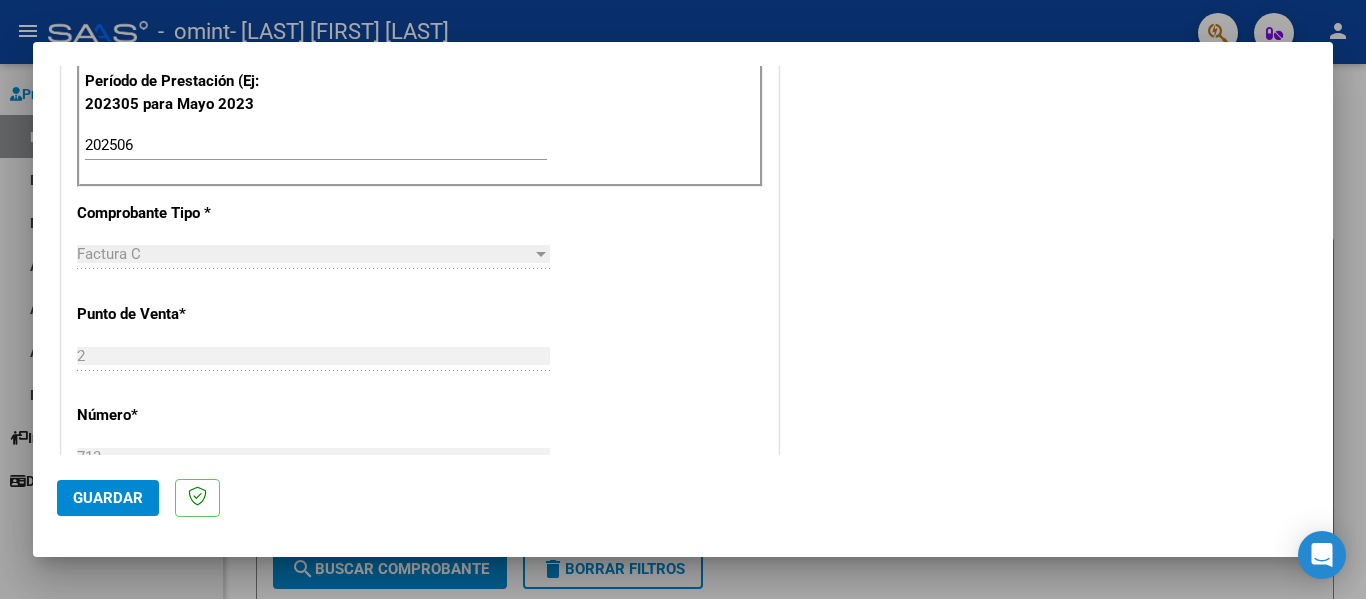 click on "Factura C" at bounding box center [304, 254] 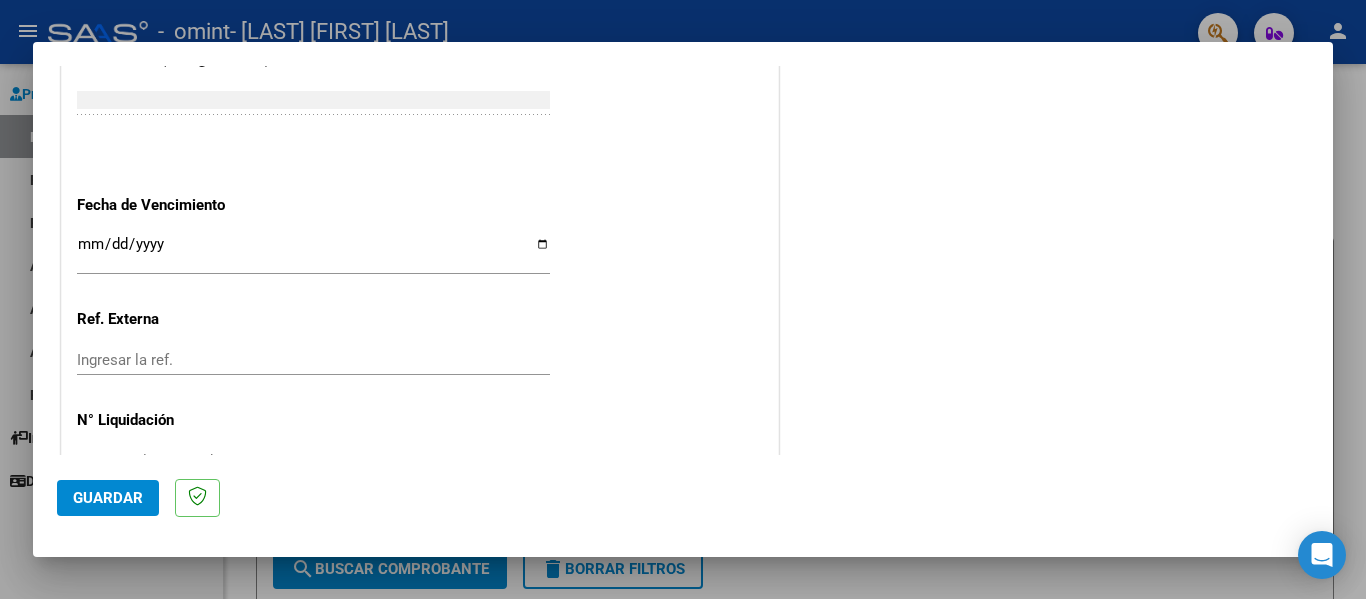 scroll, scrollTop: 1333, scrollLeft: 0, axis: vertical 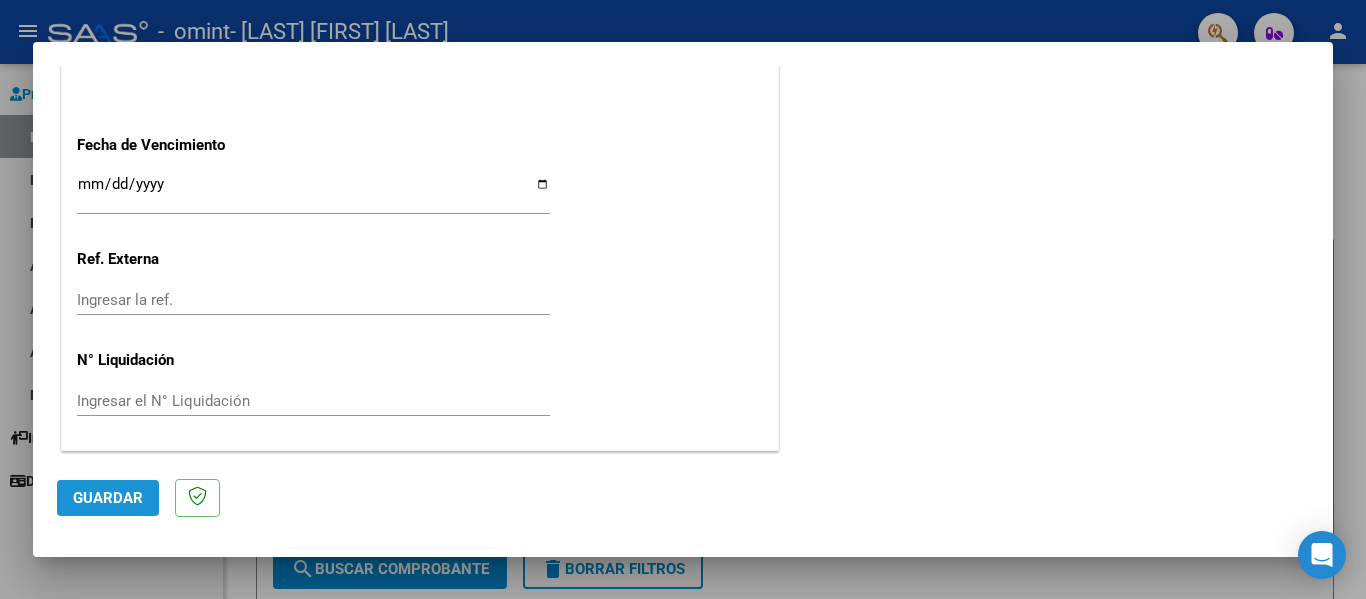 click on "Guardar" 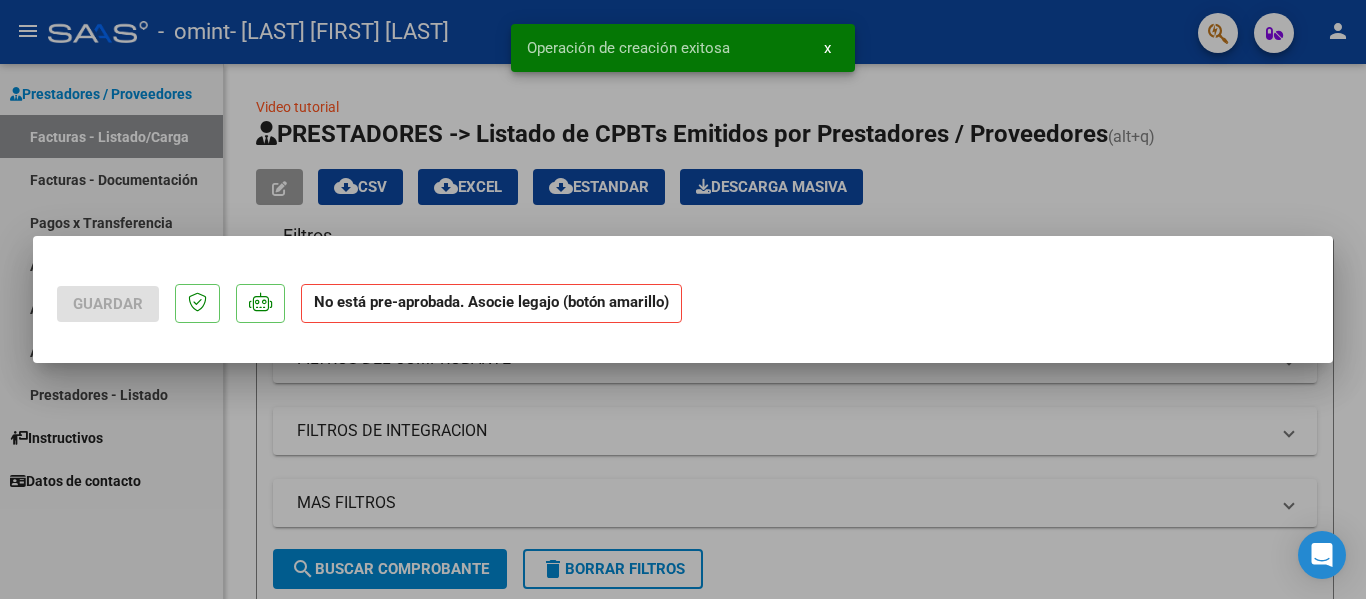 scroll, scrollTop: 0, scrollLeft: 0, axis: both 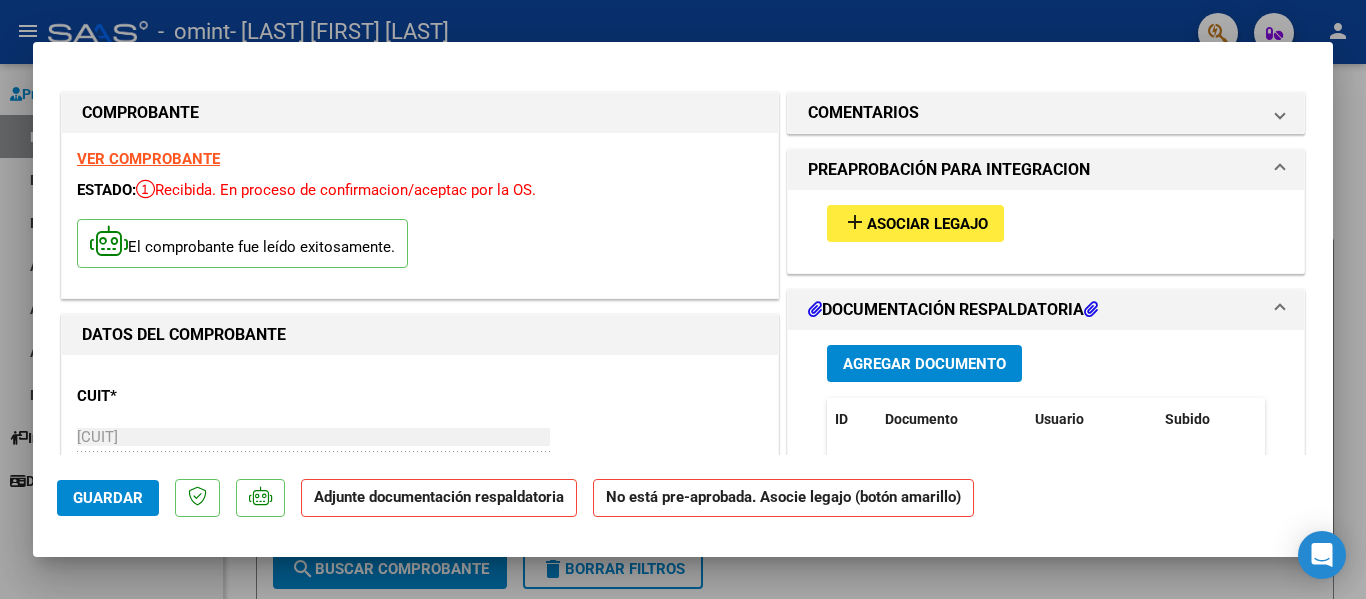 click on "Agregar Documento" at bounding box center (924, 364) 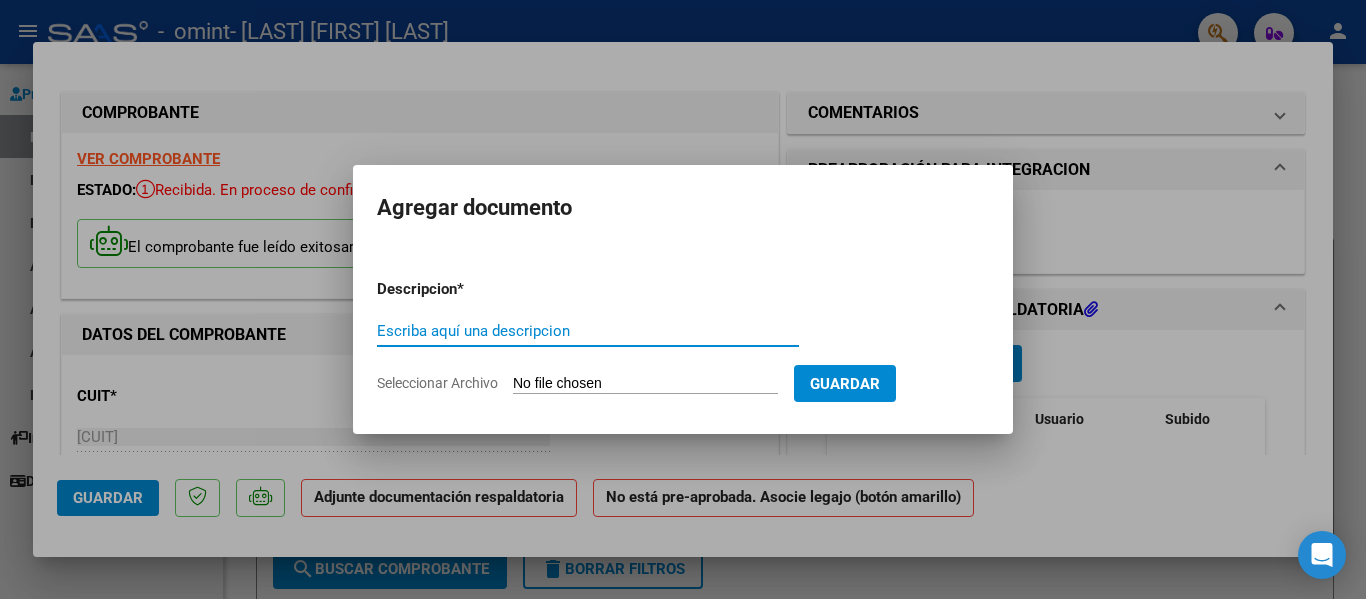 click on "Escriba aquí una descripcion" at bounding box center [588, 331] 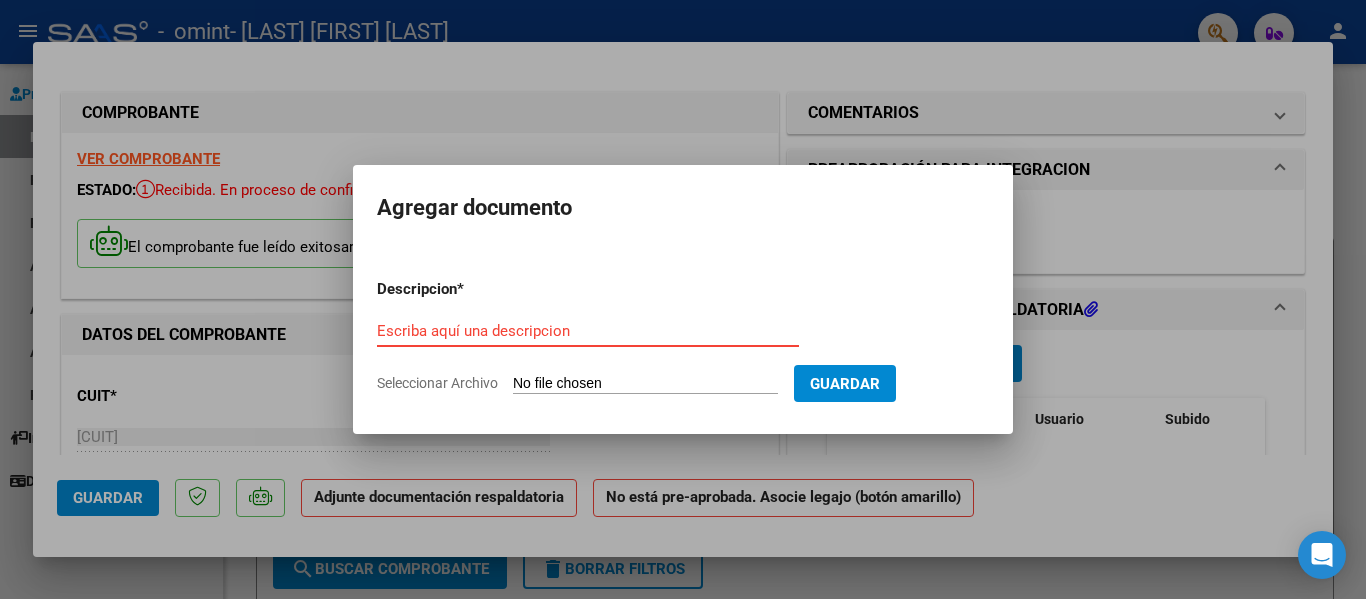 click on "Escriba aquí una descripcion" at bounding box center (588, 331) 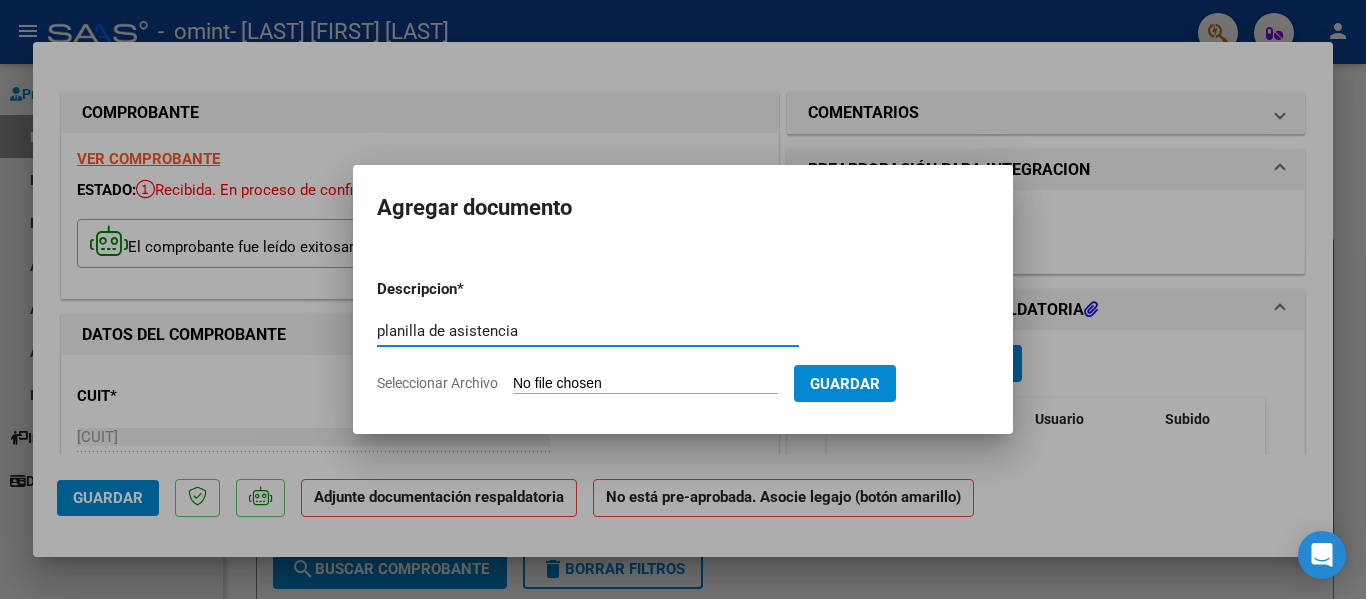 type on "planilla de asistencia" 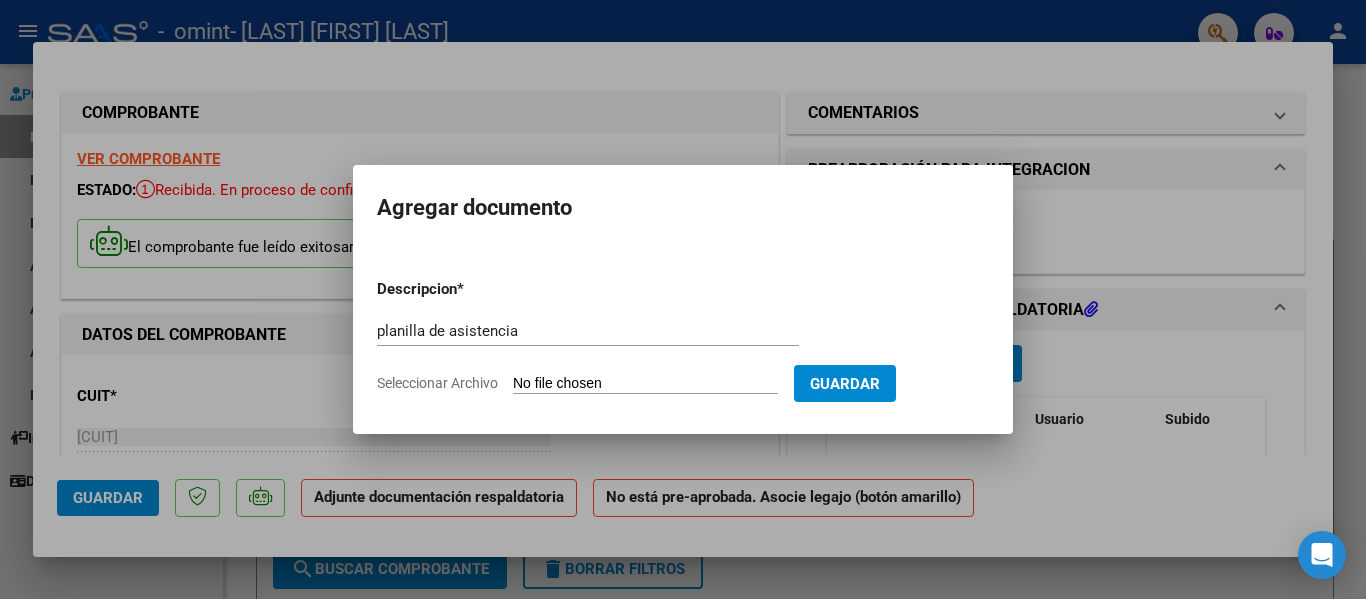 click on "Seleccionar Archivo" at bounding box center [645, 384] 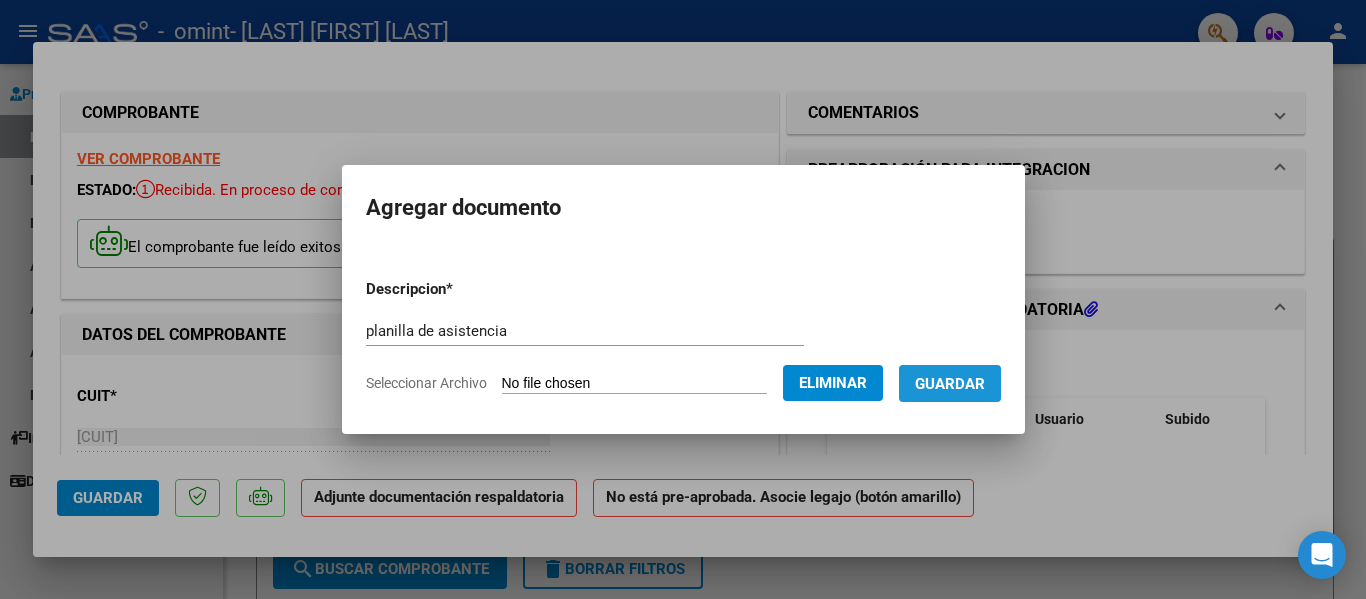 click on "Guardar" at bounding box center (950, 384) 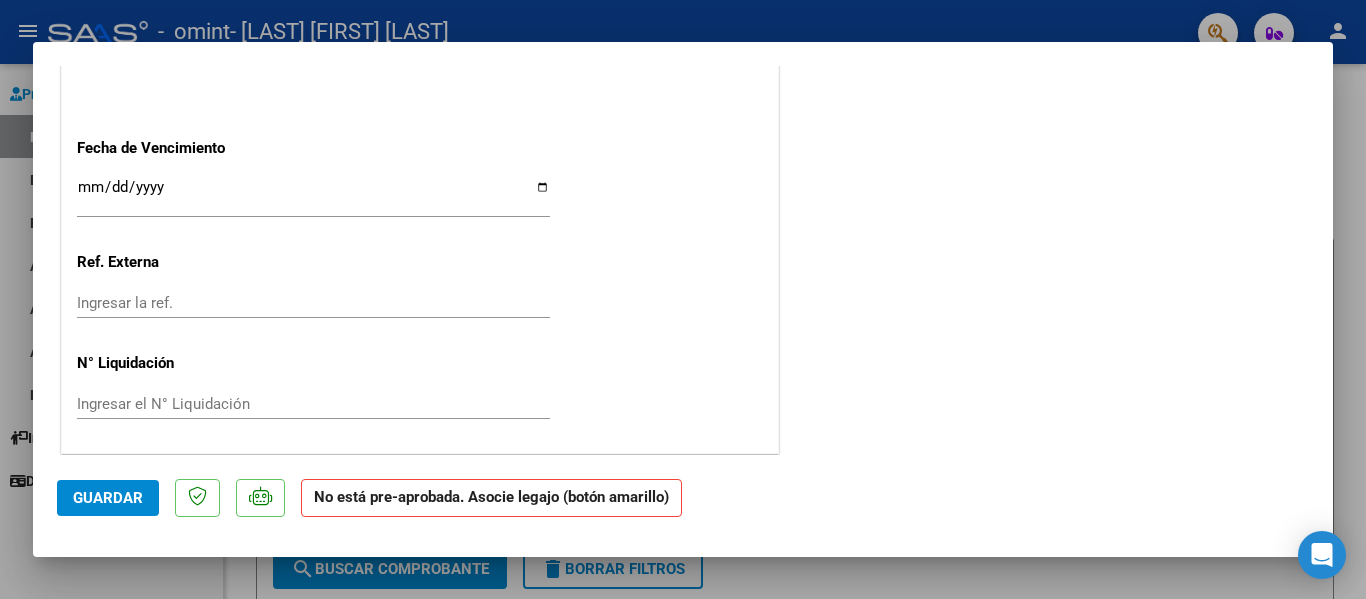 scroll, scrollTop: 1348, scrollLeft: 0, axis: vertical 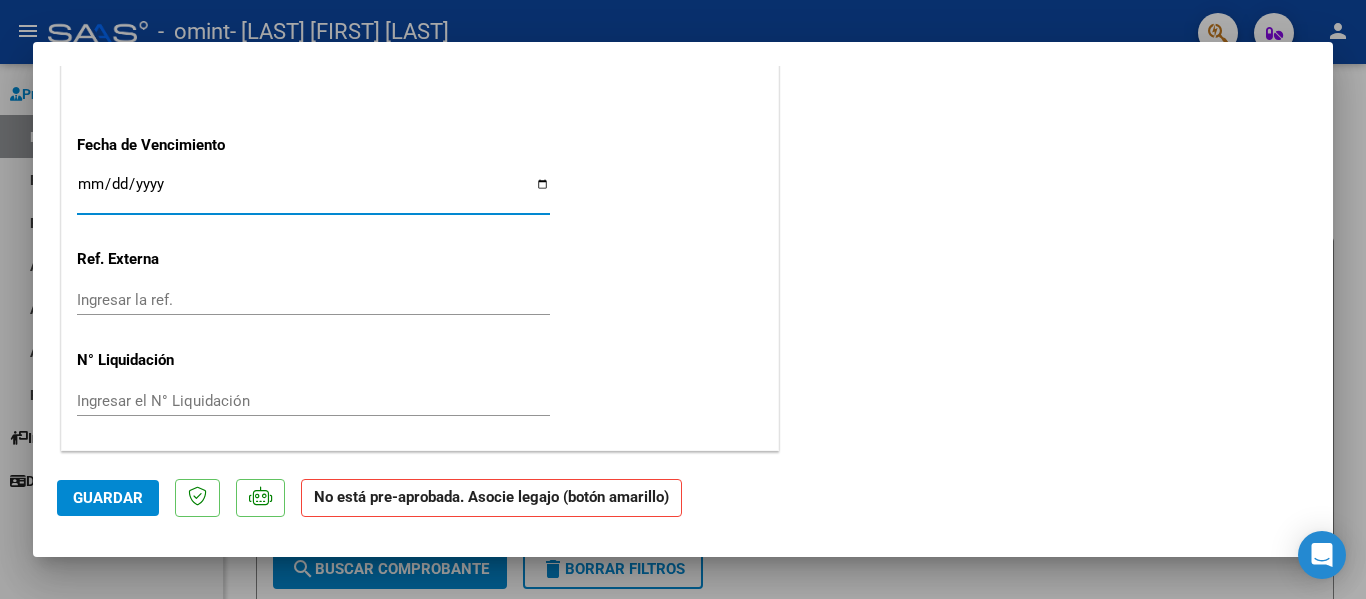 click on "Ingresar la fecha" at bounding box center (313, 192) 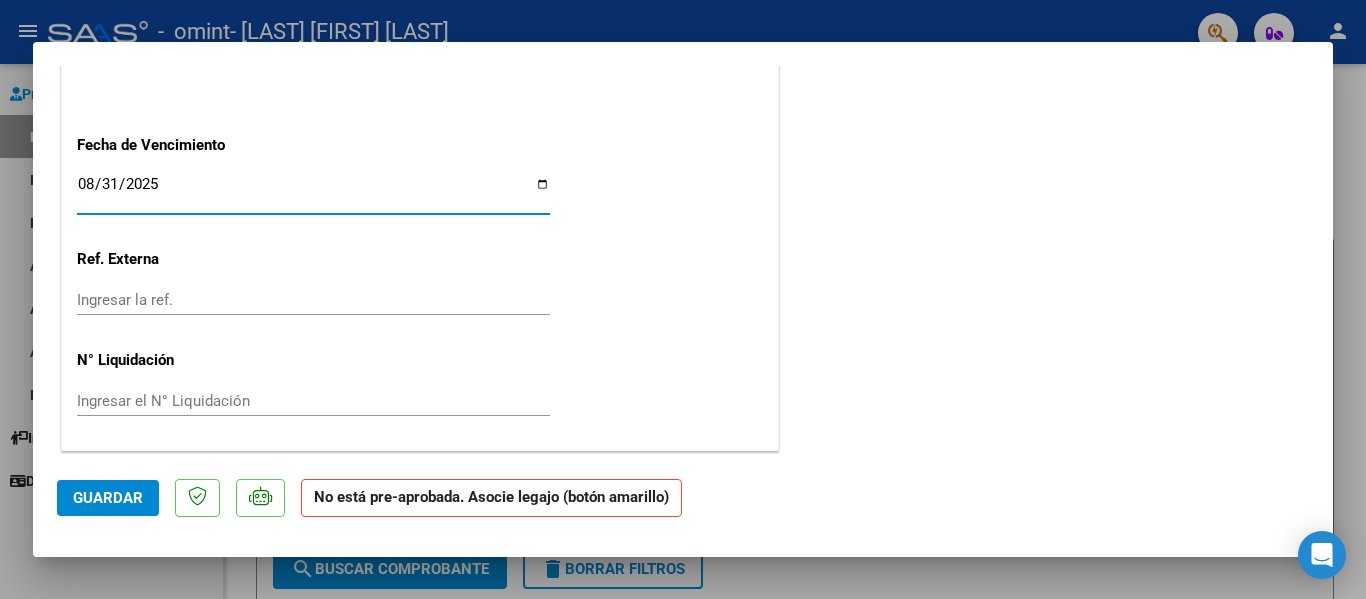 type on "2025-08-31" 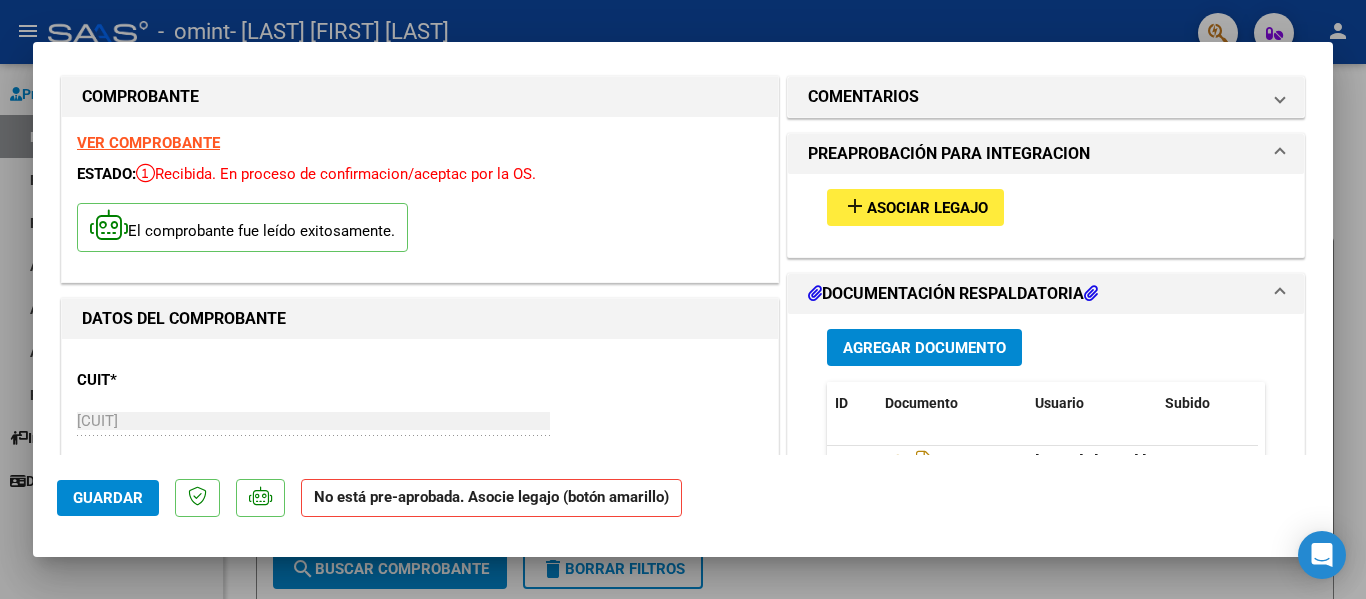 scroll, scrollTop: 0, scrollLeft: 0, axis: both 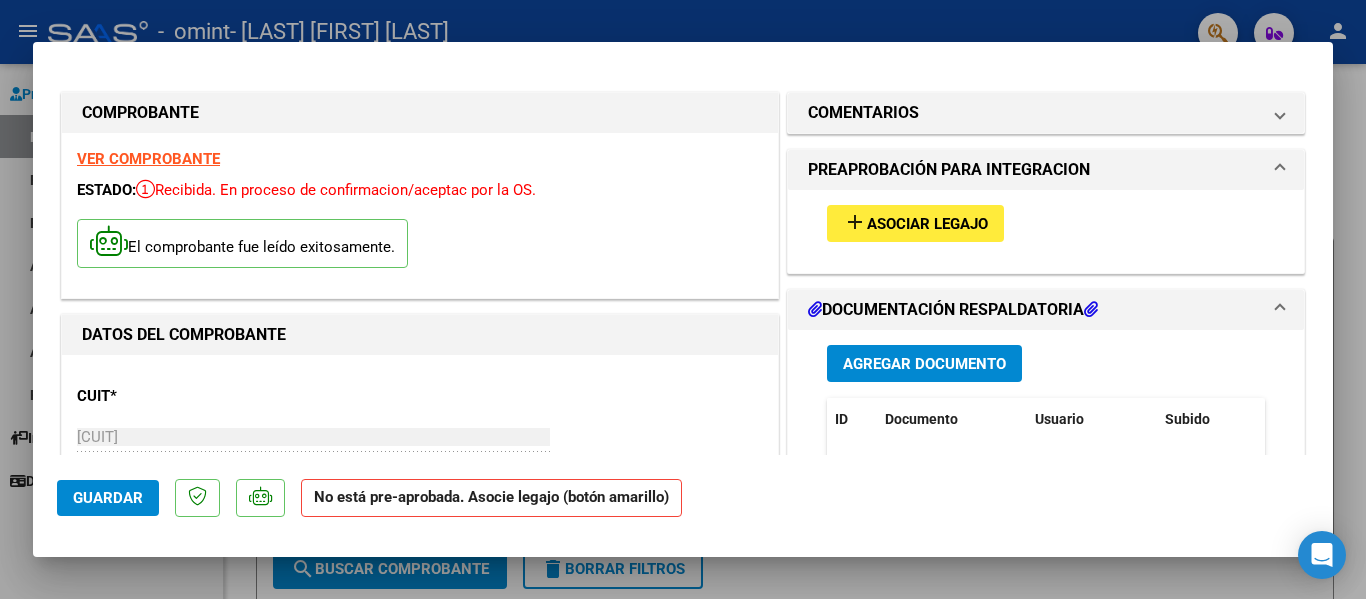 click on "add Asociar Legajo" at bounding box center [915, 223] 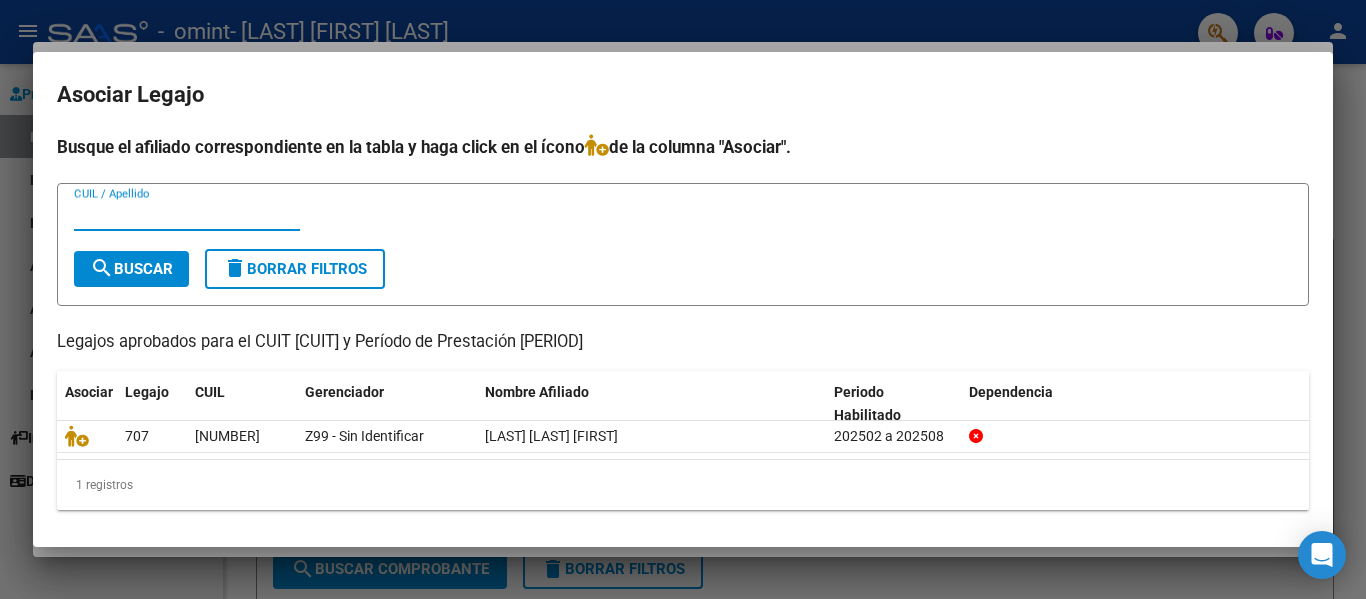 click on "CUIL / Apellido" at bounding box center (187, 215) 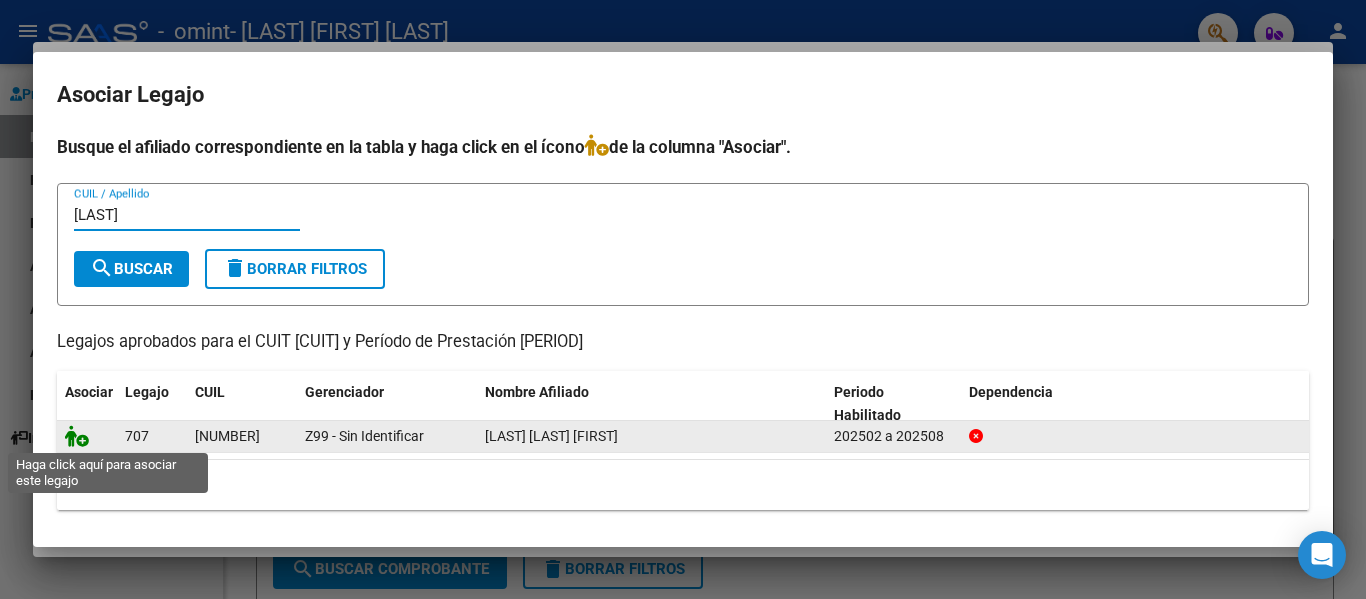 type on "[LAST]" 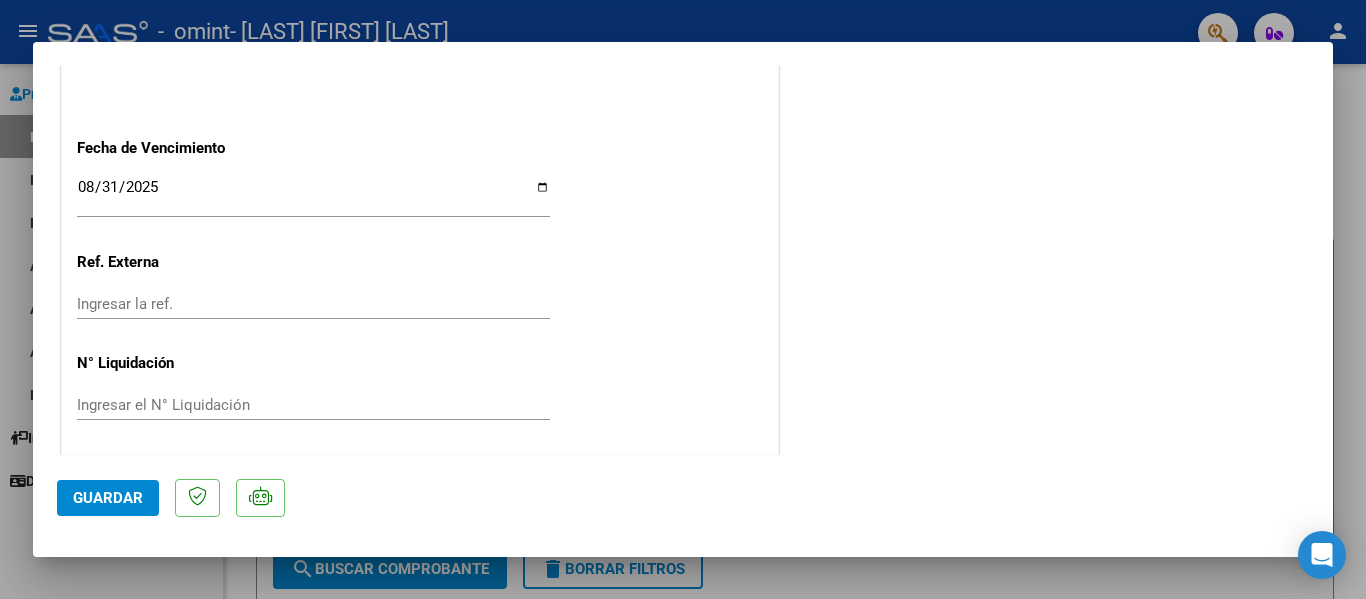 scroll, scrollTop: 1401, scrollLeft: 0, axis: vertical 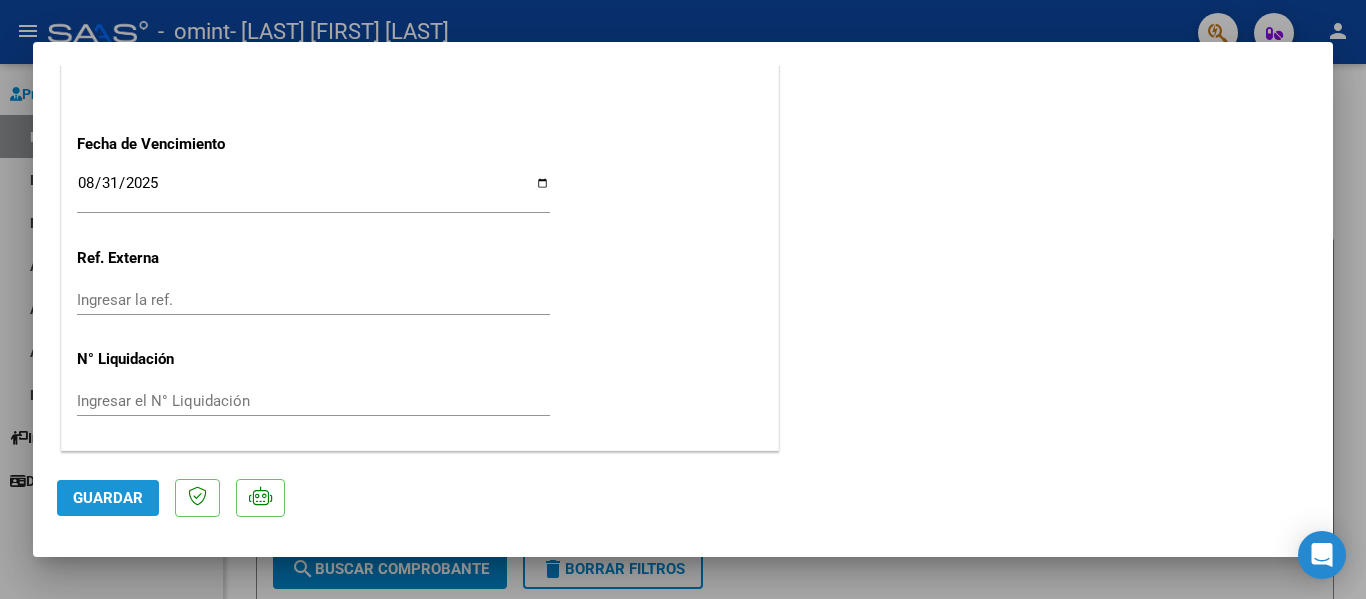 click on "Guardar" 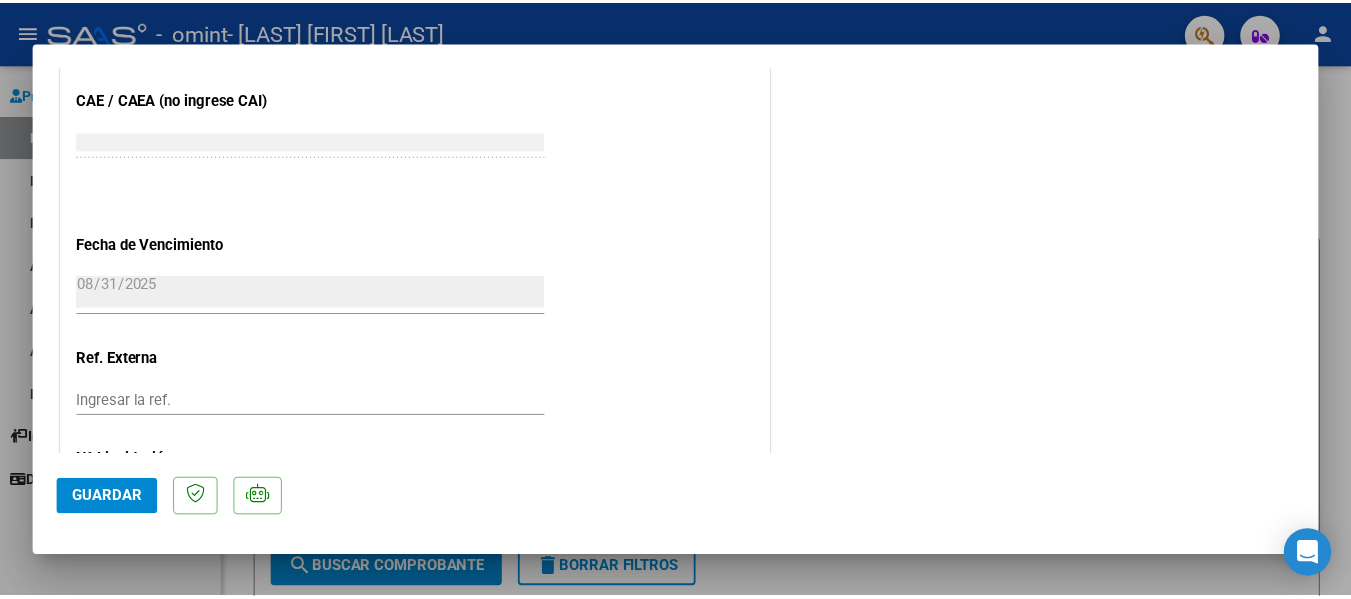scroll, scrollTop: 1401, scrollLeft: 0, axis: vertical 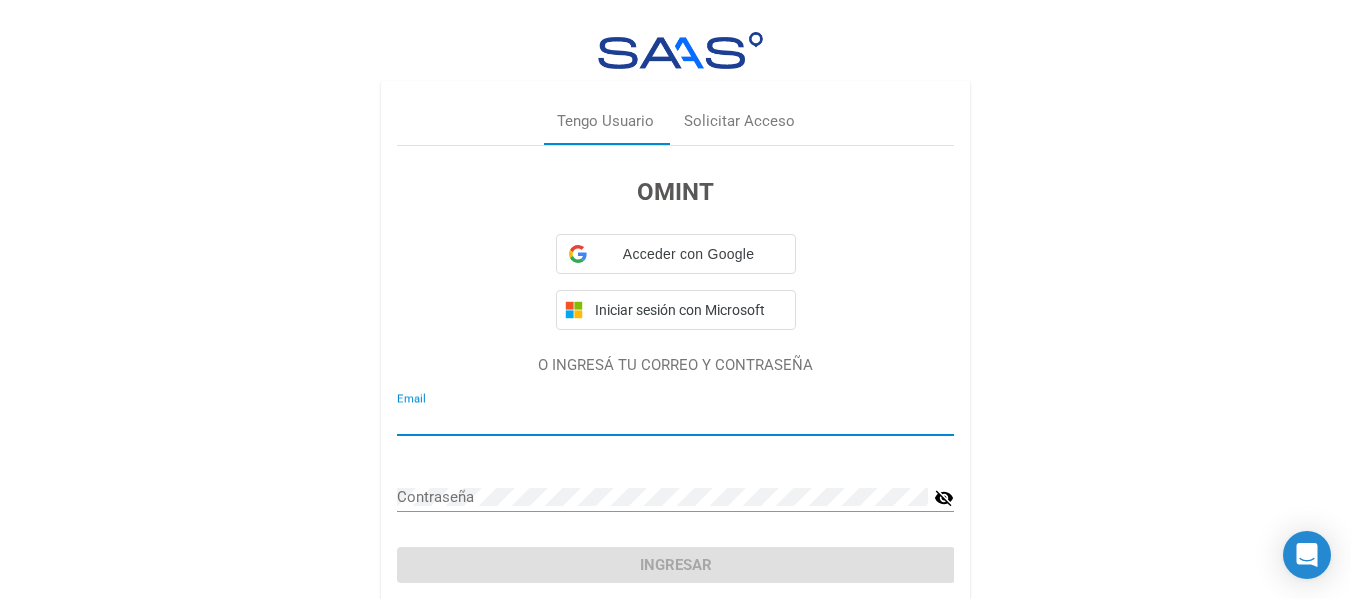 type on "[EMAIL]" 